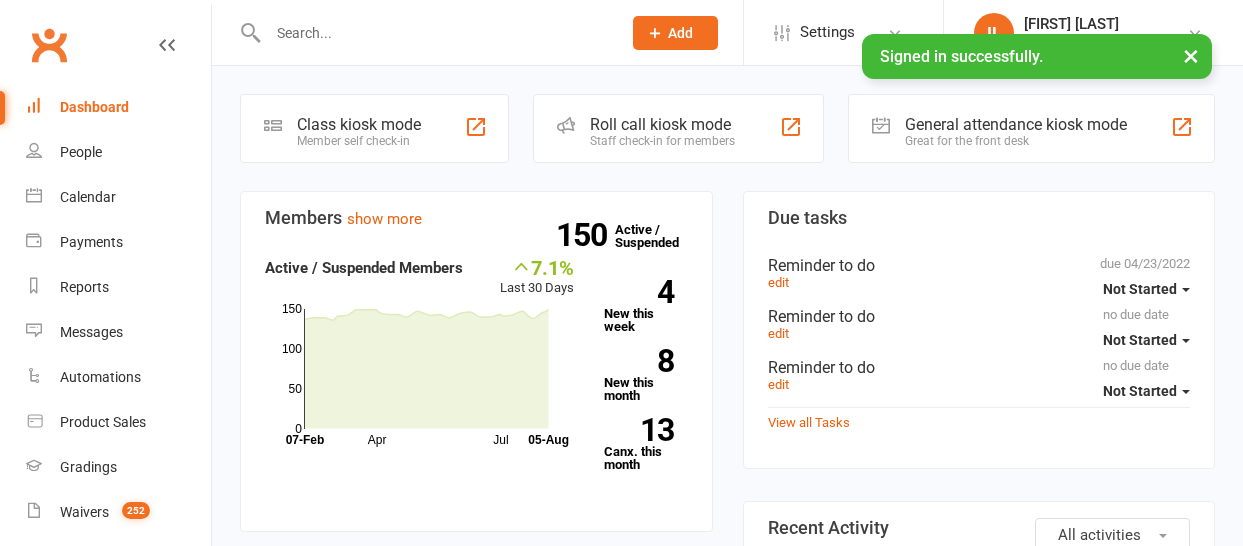 scroll, scrollTop: 0, scrollLeft: 0, axis: both 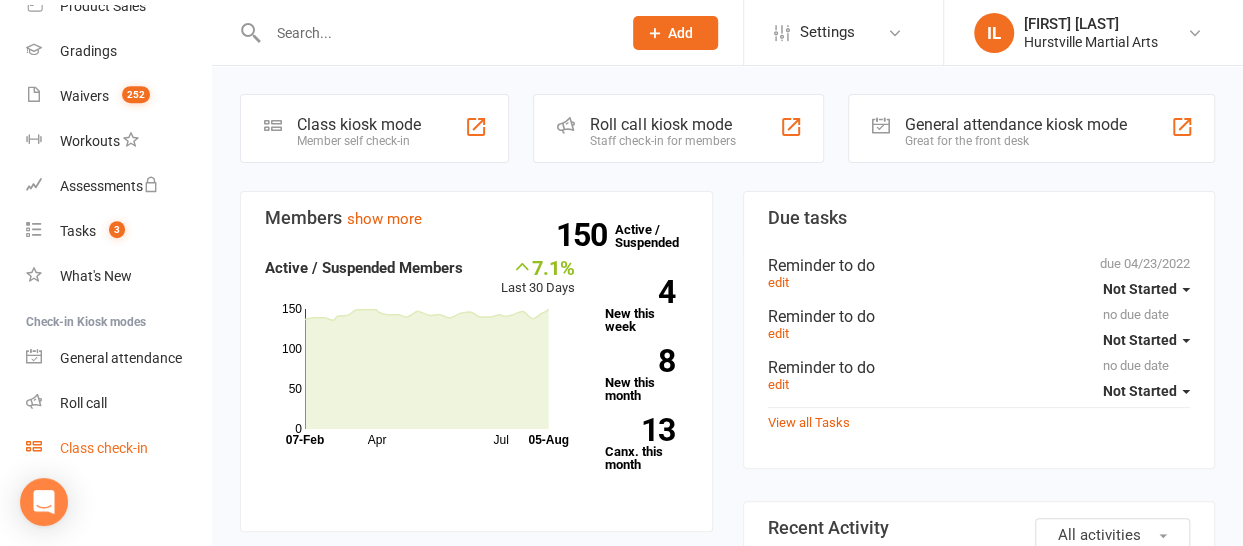 click on "Class check-in" at bounding box center (104, 448) 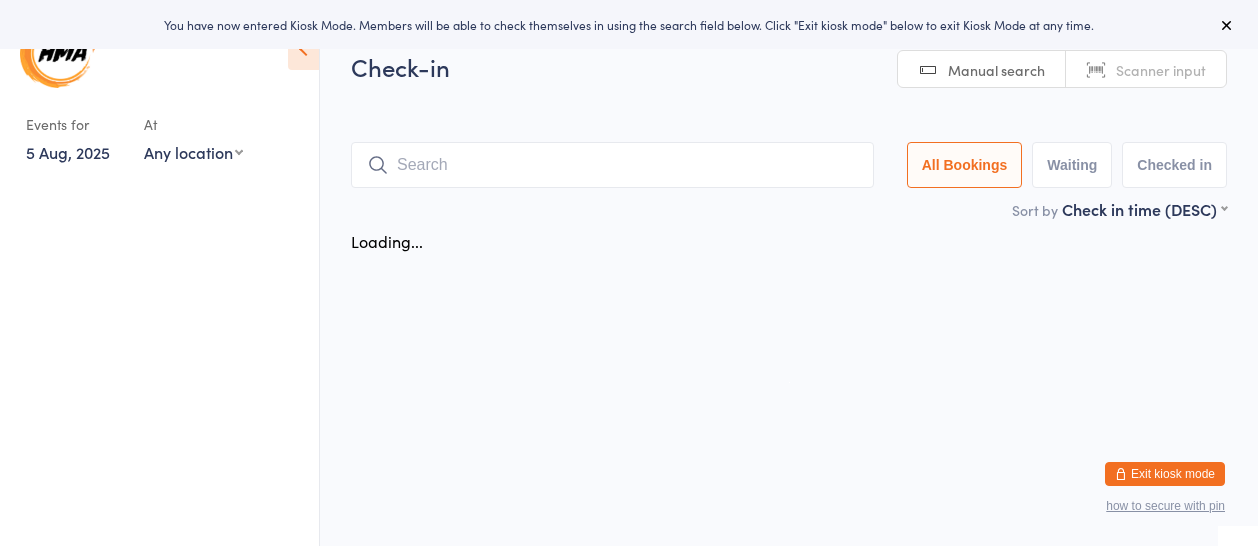 scroll, scrollTop: 0, scrollLeft: 0, axis: both 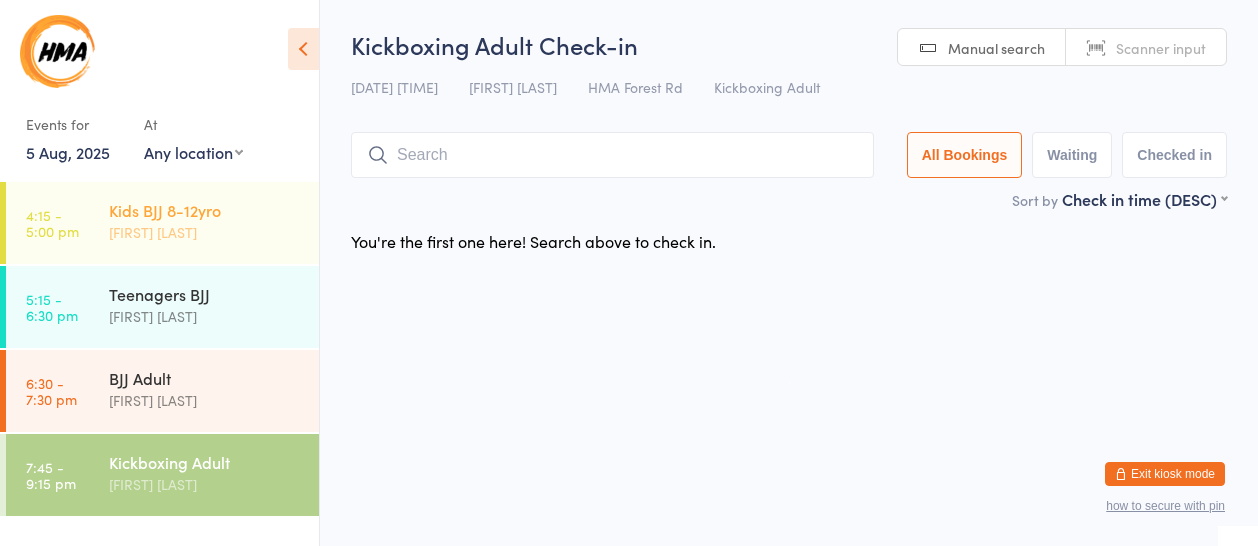 click on "Kids BJJ 8-12yro" at bounding box center [205, 210] 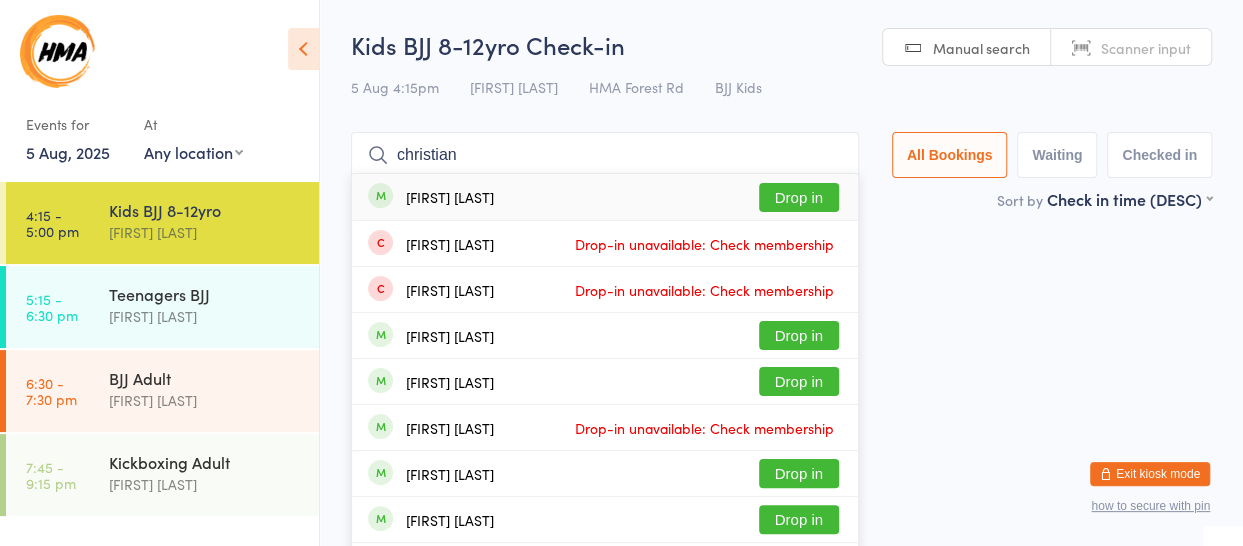 type on "christian" 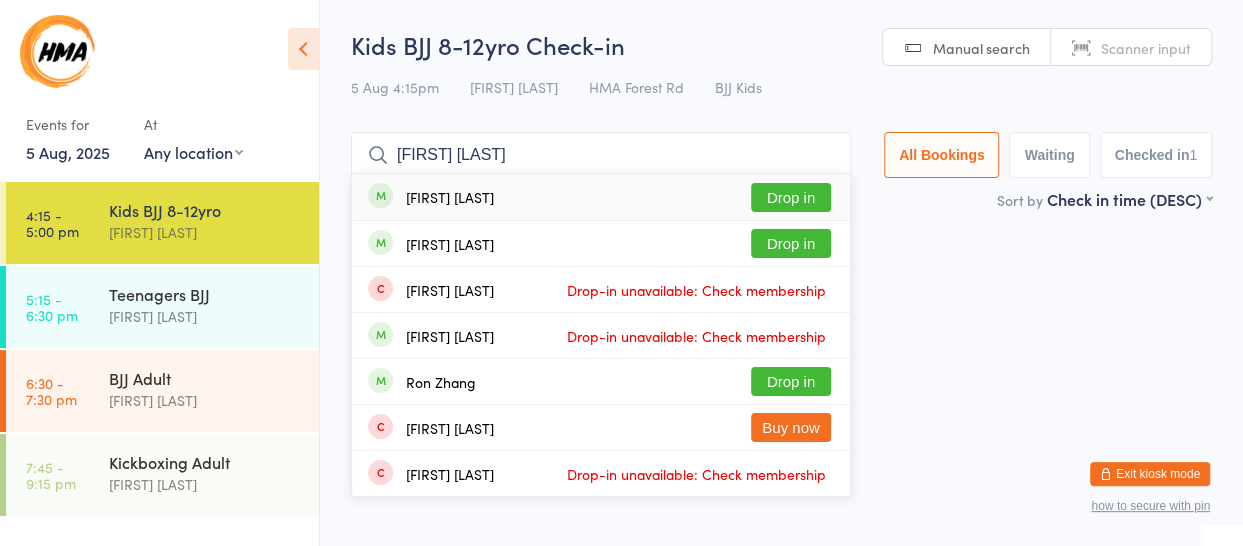 type on "aaron zan" 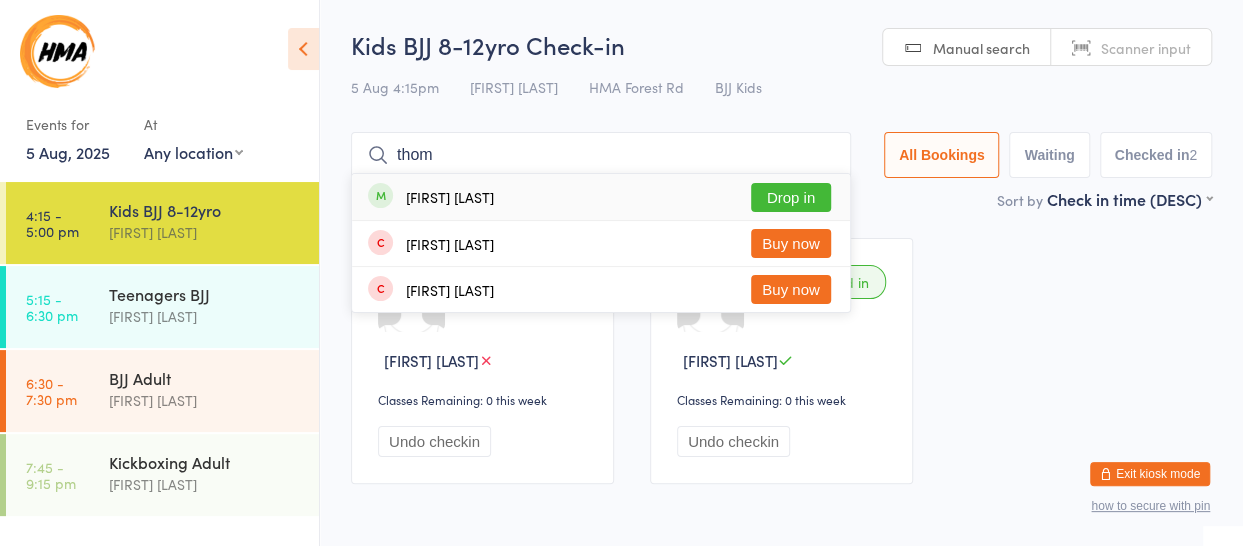 type on "thom" 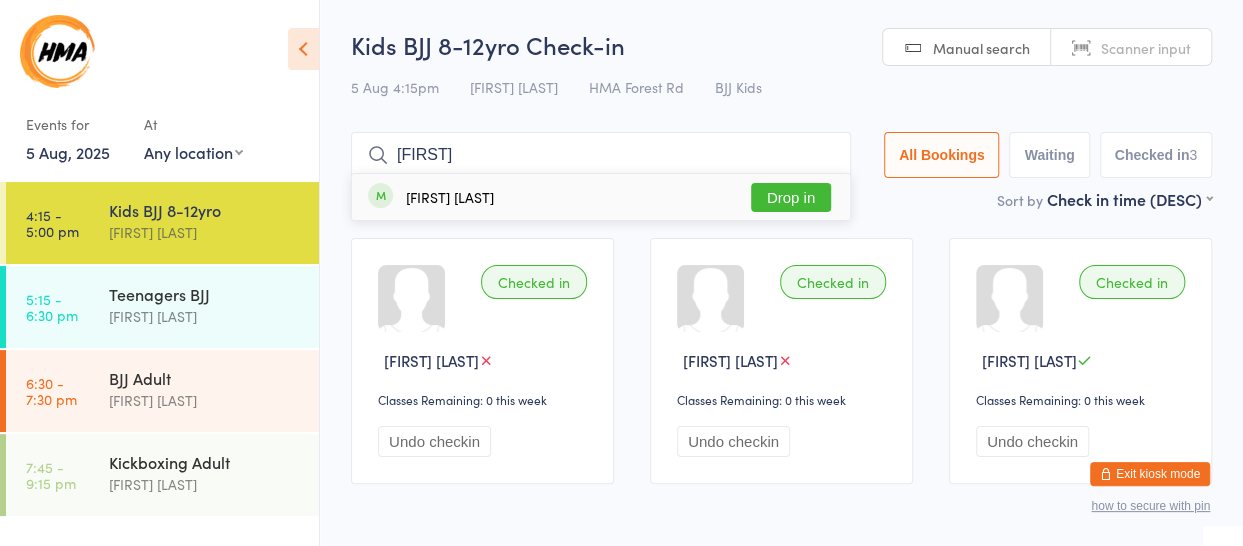 type on "serena" 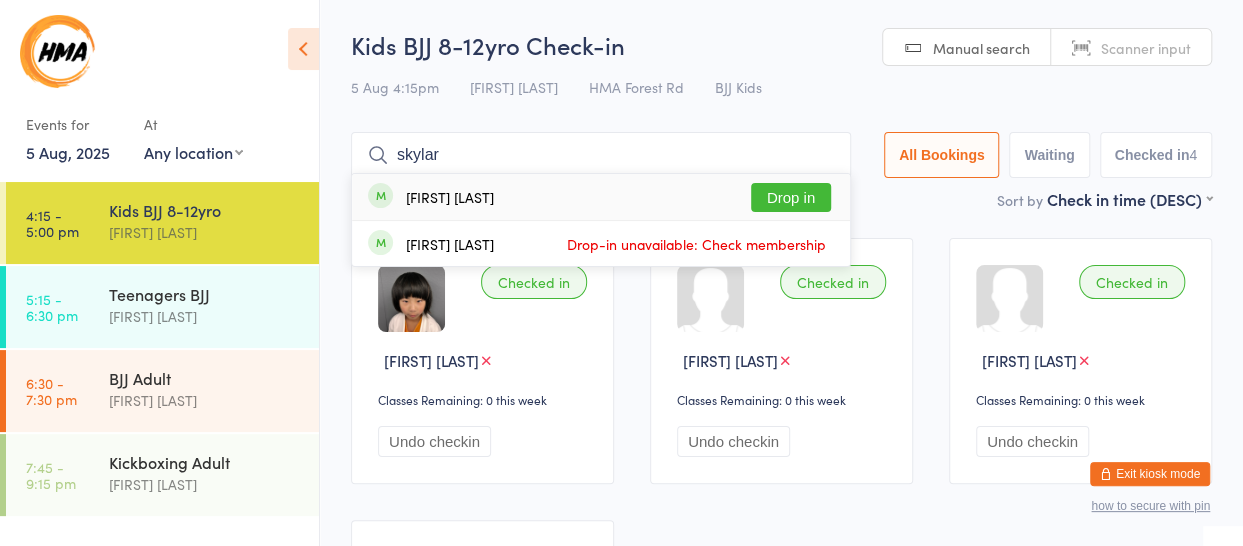 type on "skylar" 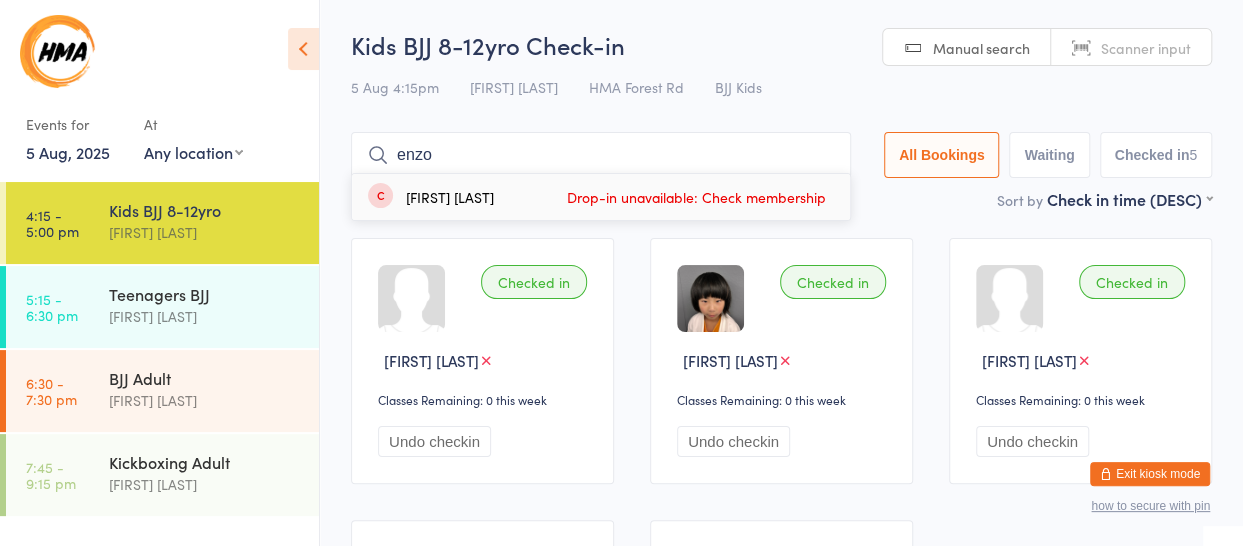 type on "enzo" 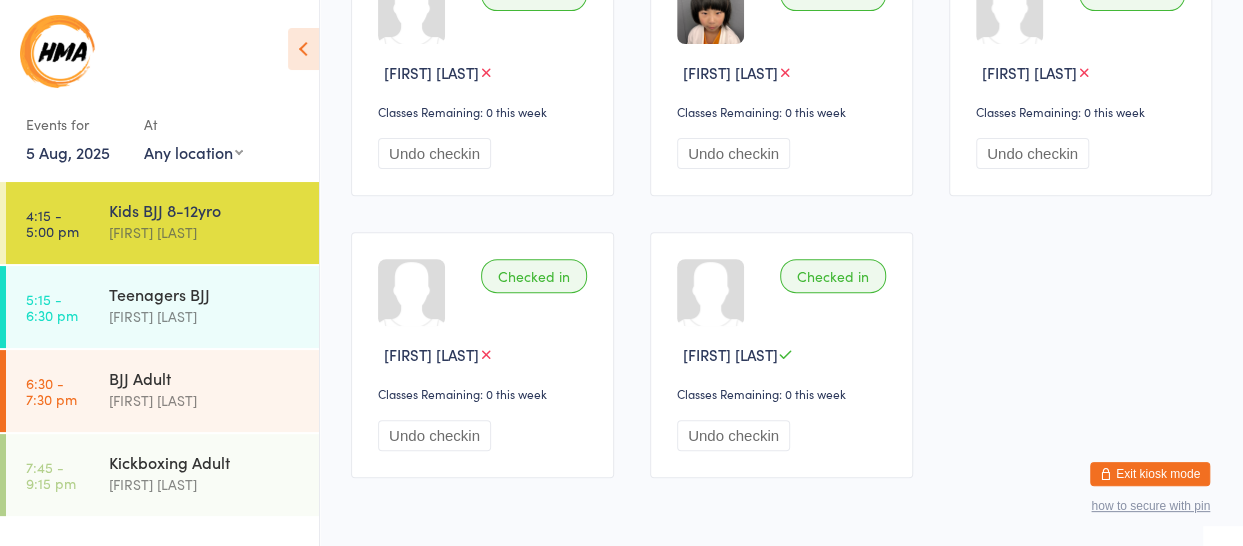 scroll, scrollTop: 300, scrollLeft: 0, axis: vertical 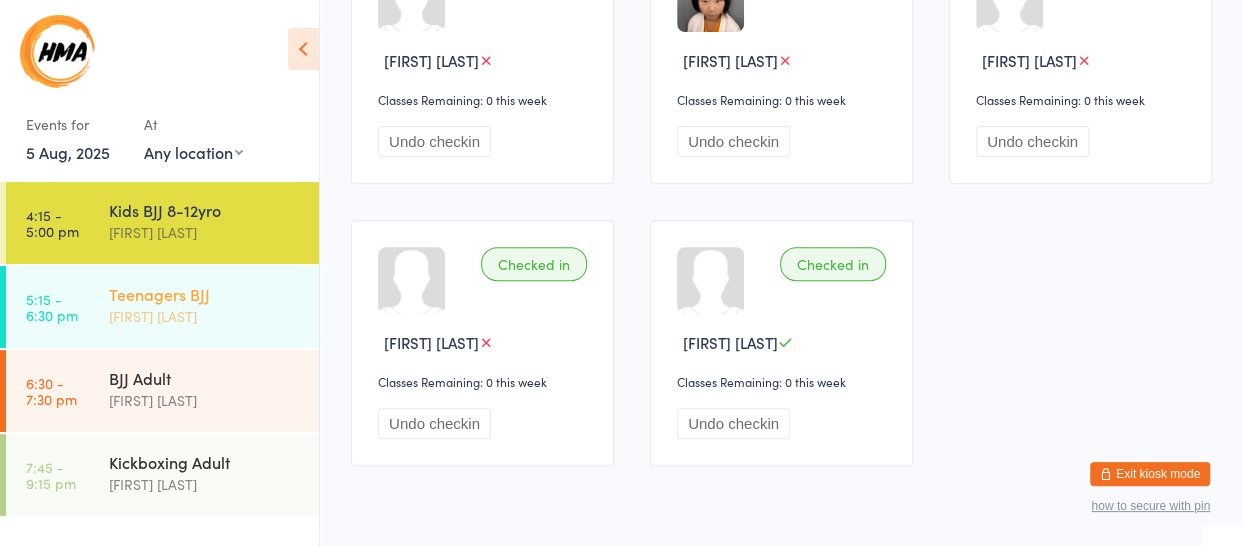 click on "Teenagers BJJ" at bounding box center (205, 294) 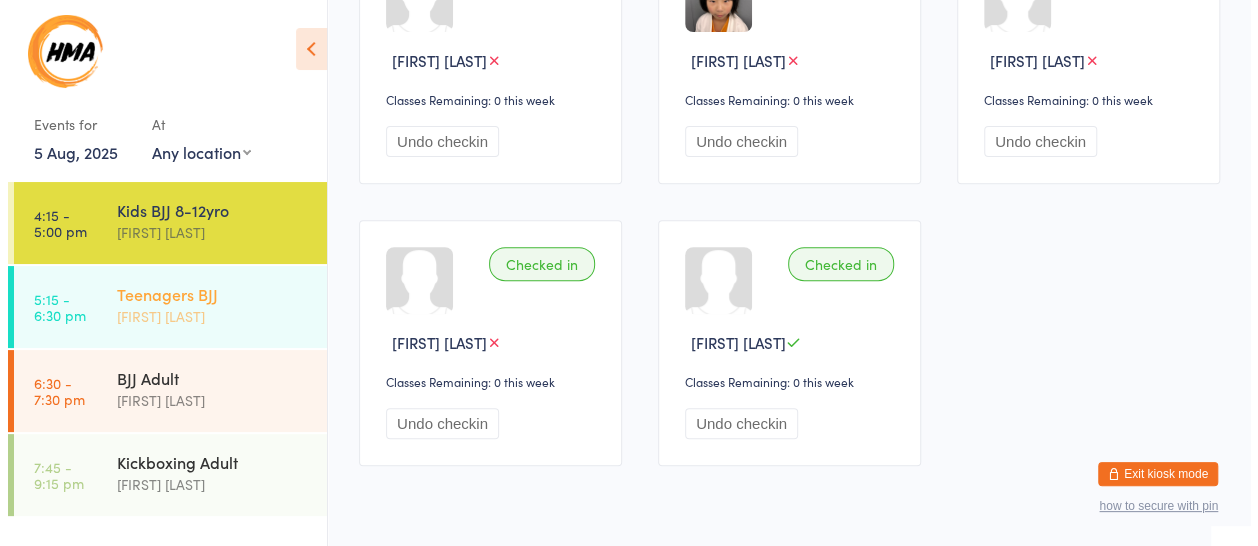 scroll, scrollTop: 0, scrollLeft: 0, axis: both 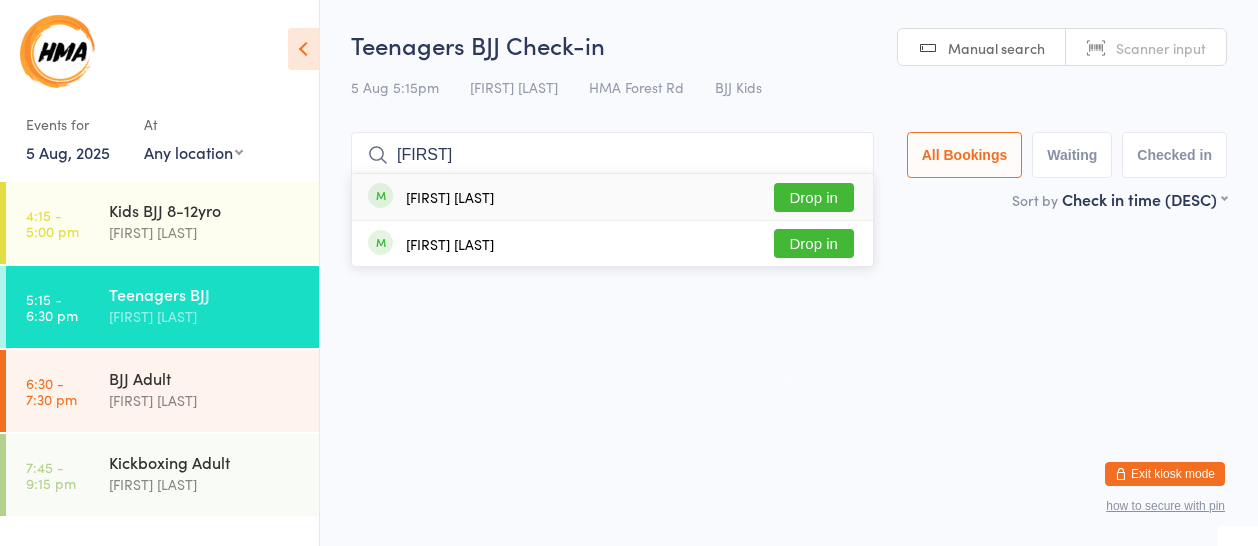 type on "kori" 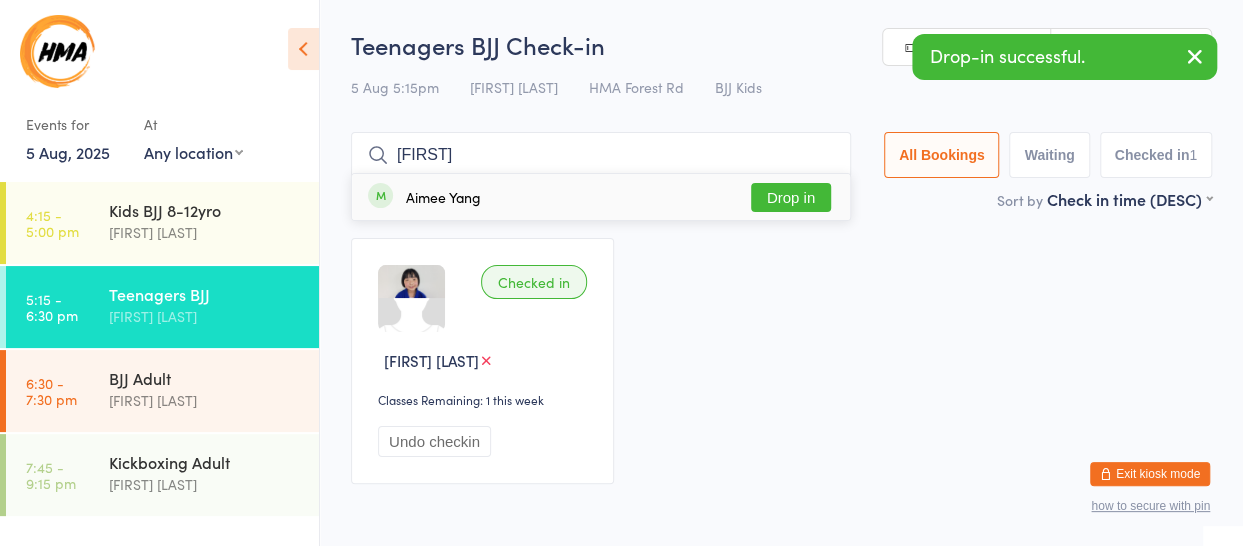 type on "aimee" 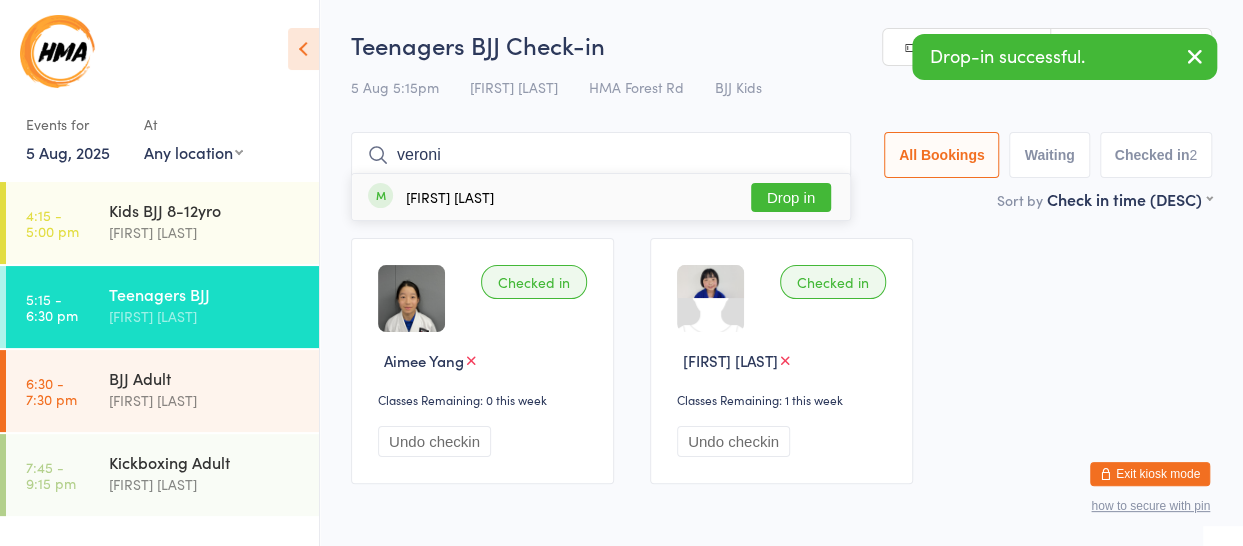 type on "veroni" 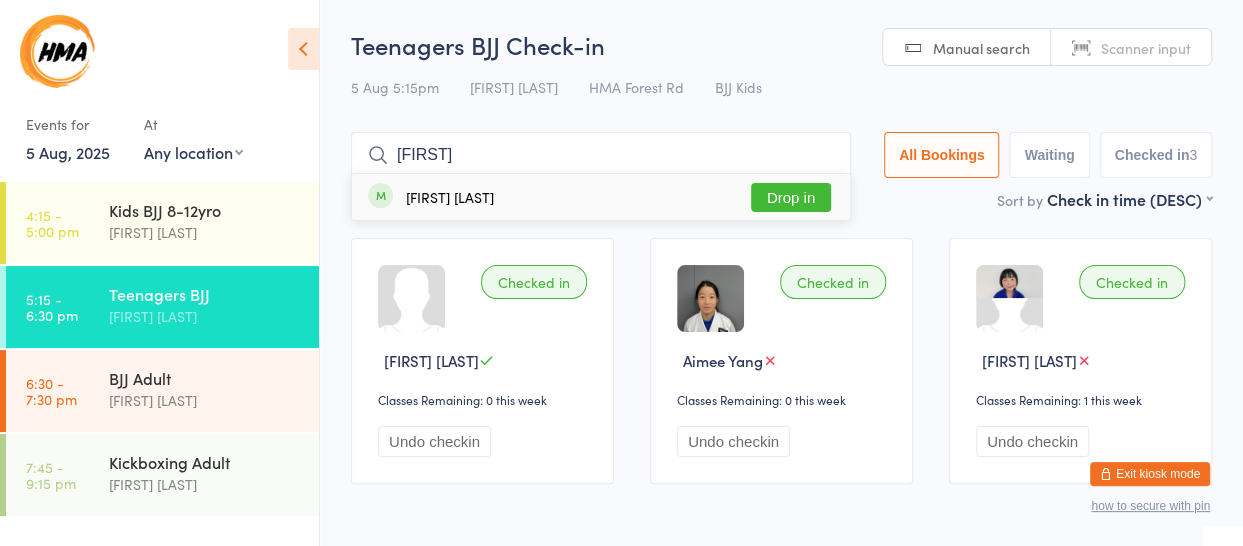 type on "sebasian" 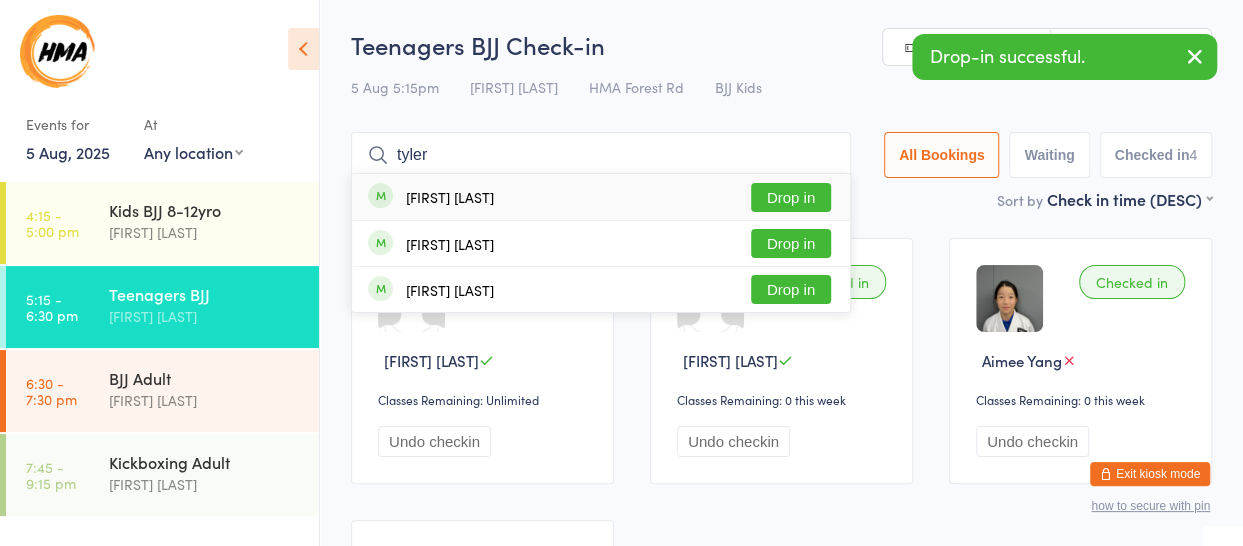 type on "tyler" 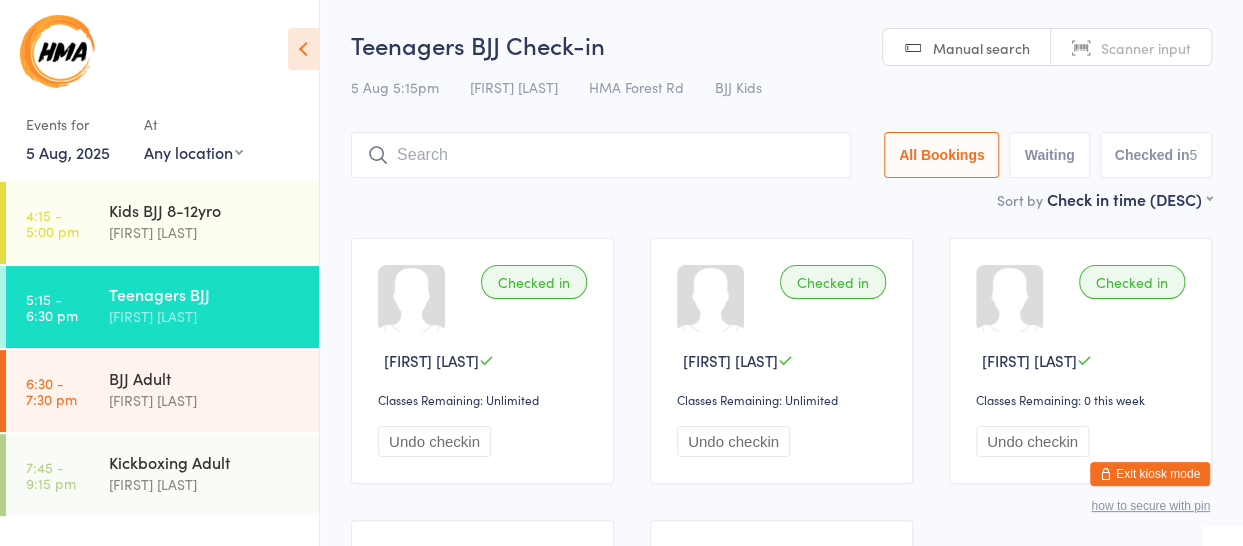 click on "Exit kiosk mode" at bounding box center (1150, 474) 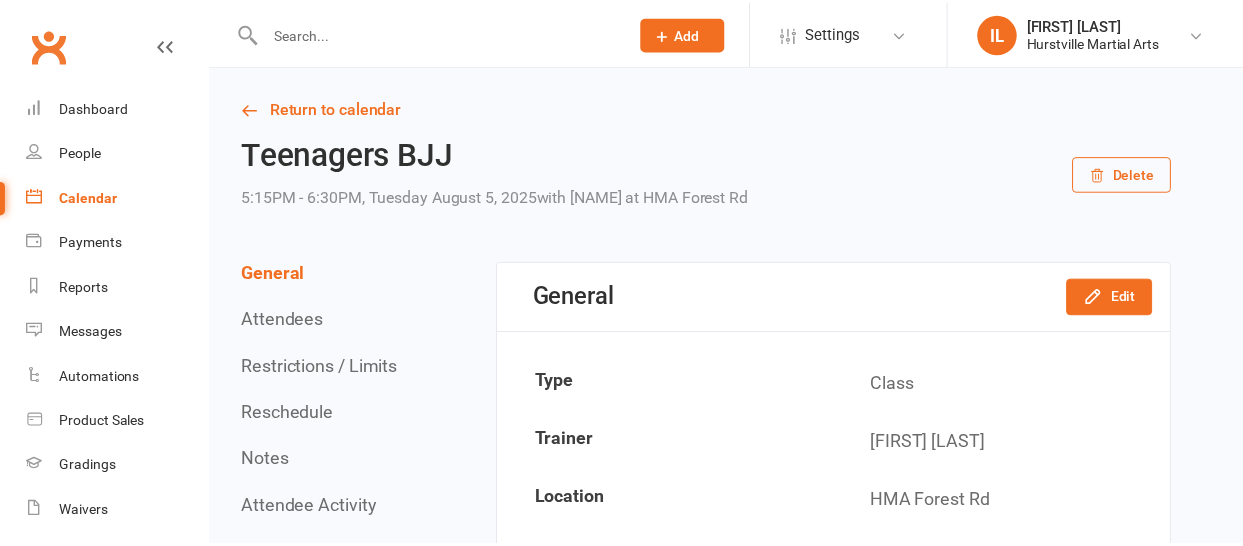 scroll, scrollTop: 0, scrollLeft: 0, axis: both 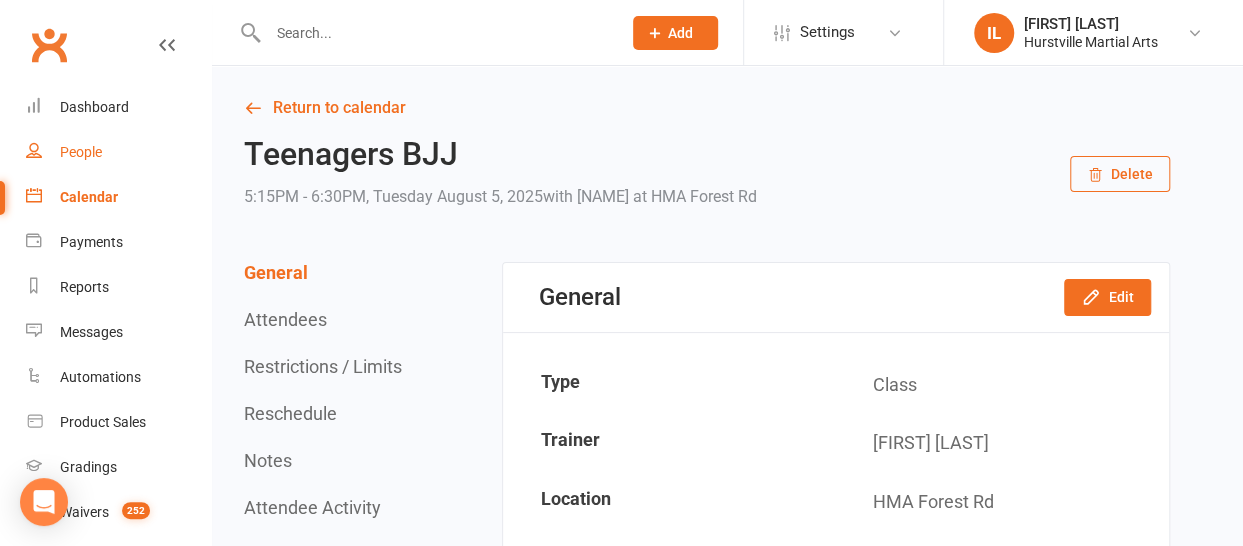 click on "People" at bounding box center [81, 152] 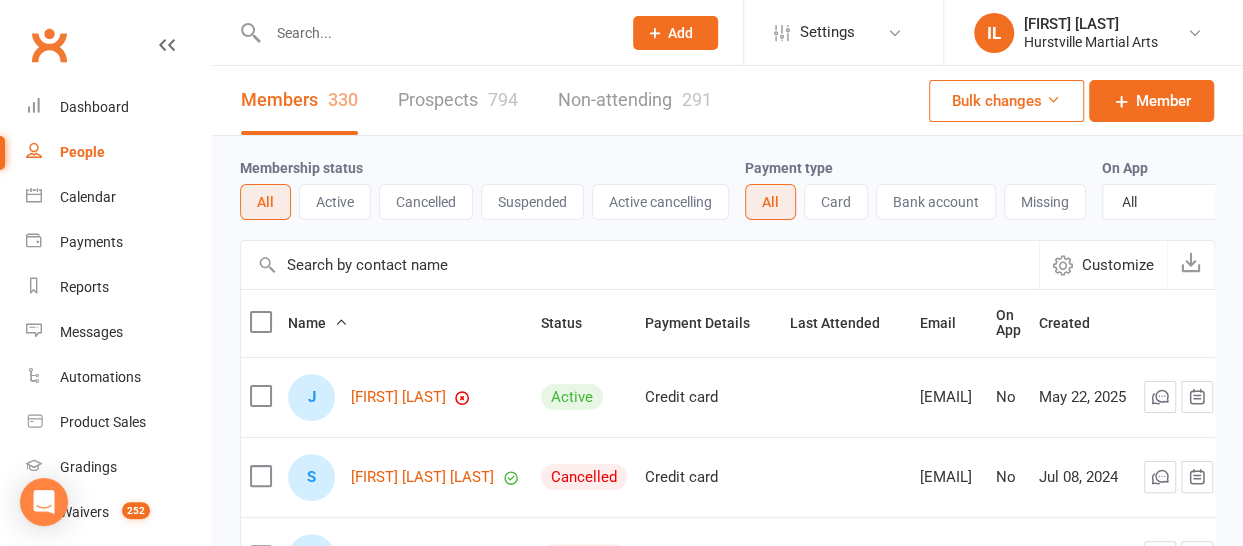 click at bounding box center [434, 33] 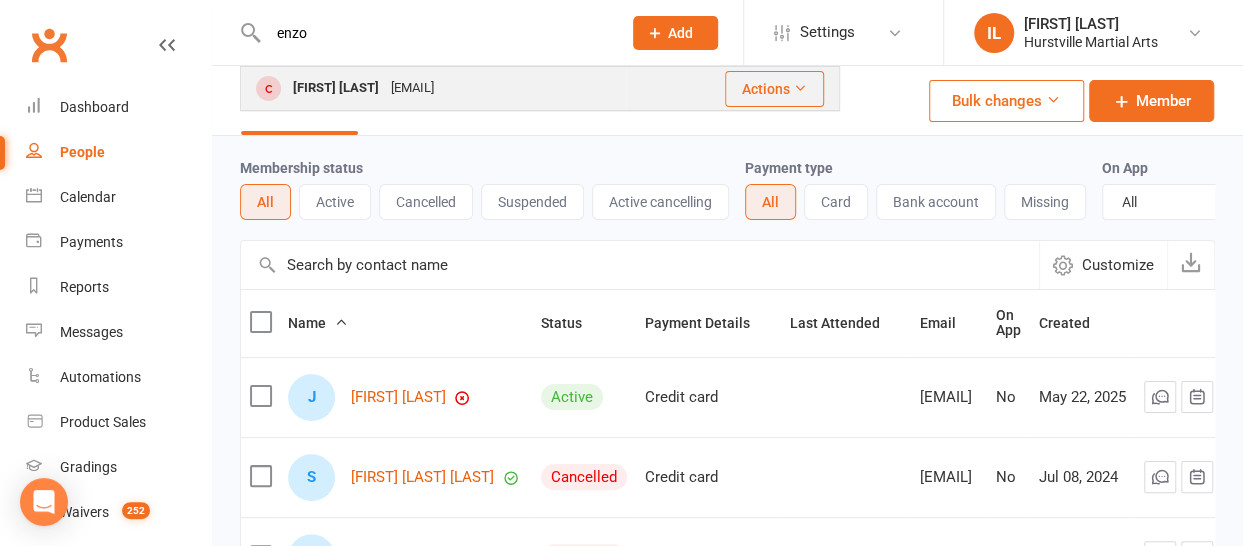 type on "enzo" 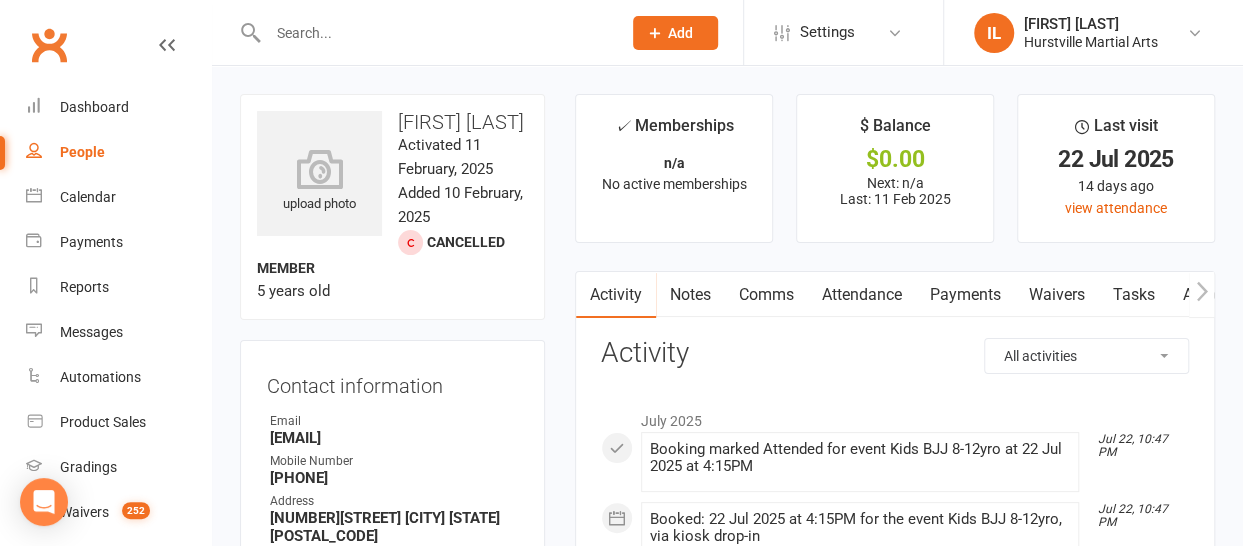 click at bounding box center (434, 33) 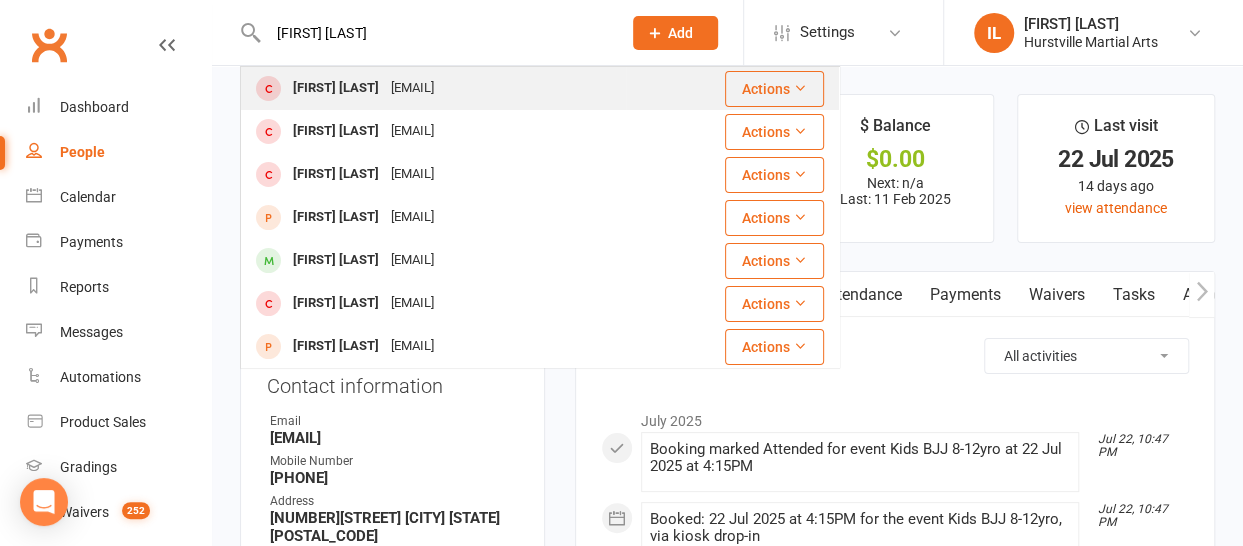 type on "[FIRST] [LAST]" 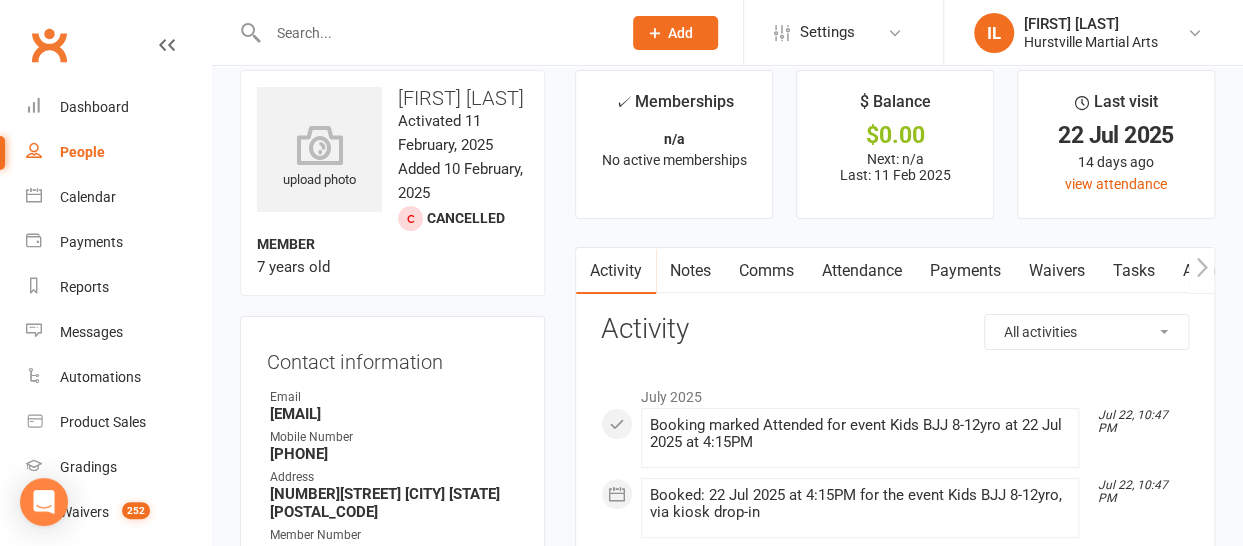 scroll, scrollTop: 0, scrollLeft: 0, axis: both 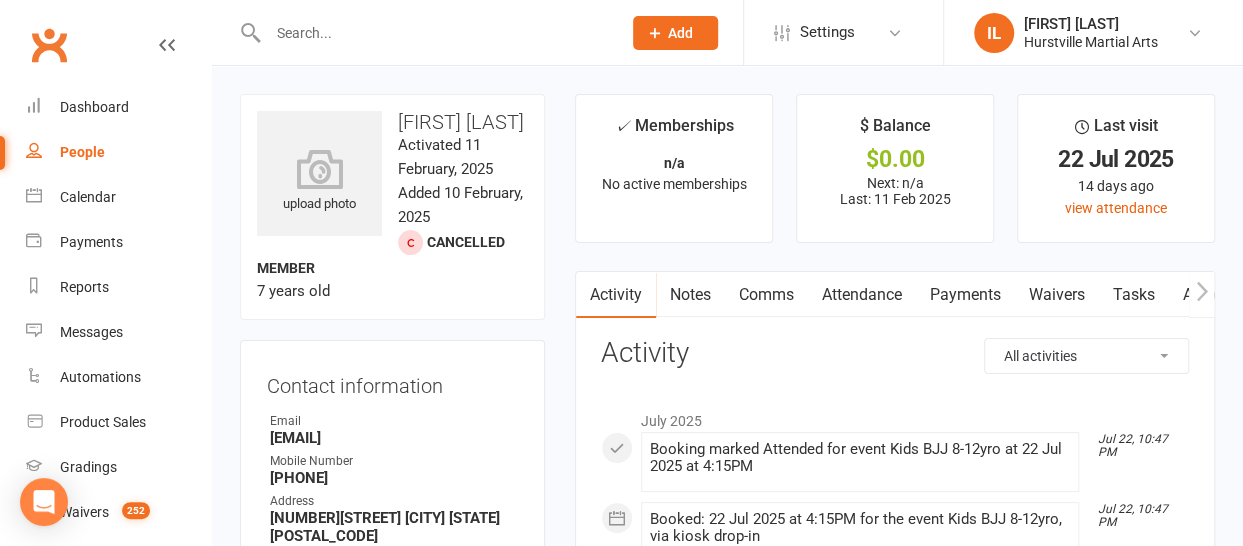 click at bounding box center (434, 33) 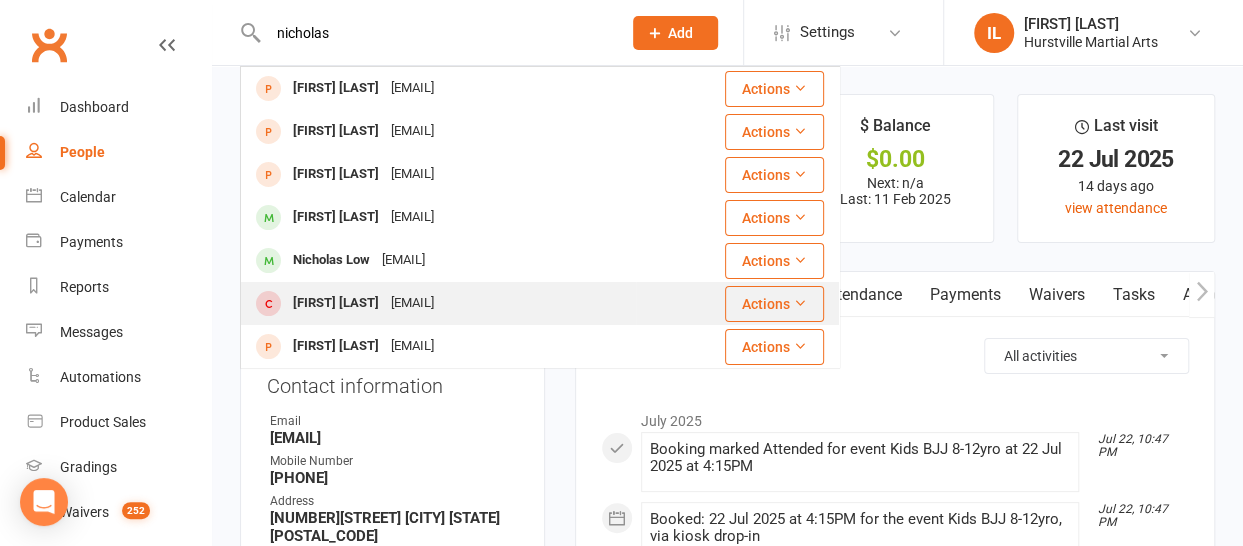 type on "nicholas" 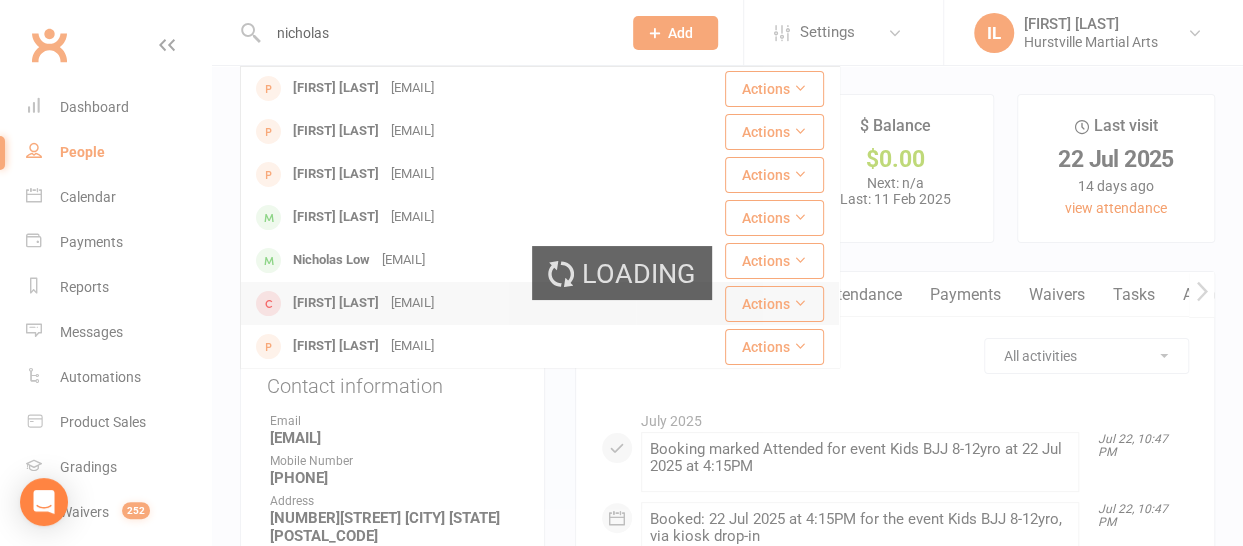 type 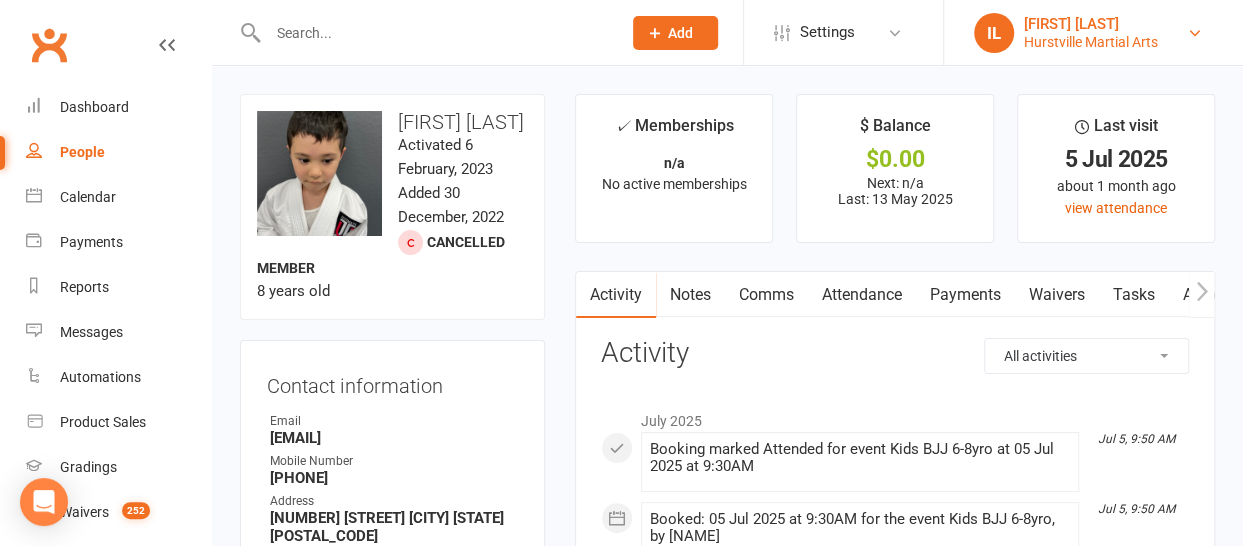 click on "Hurstville Martial Arts" at bounding box center [1091, 42] 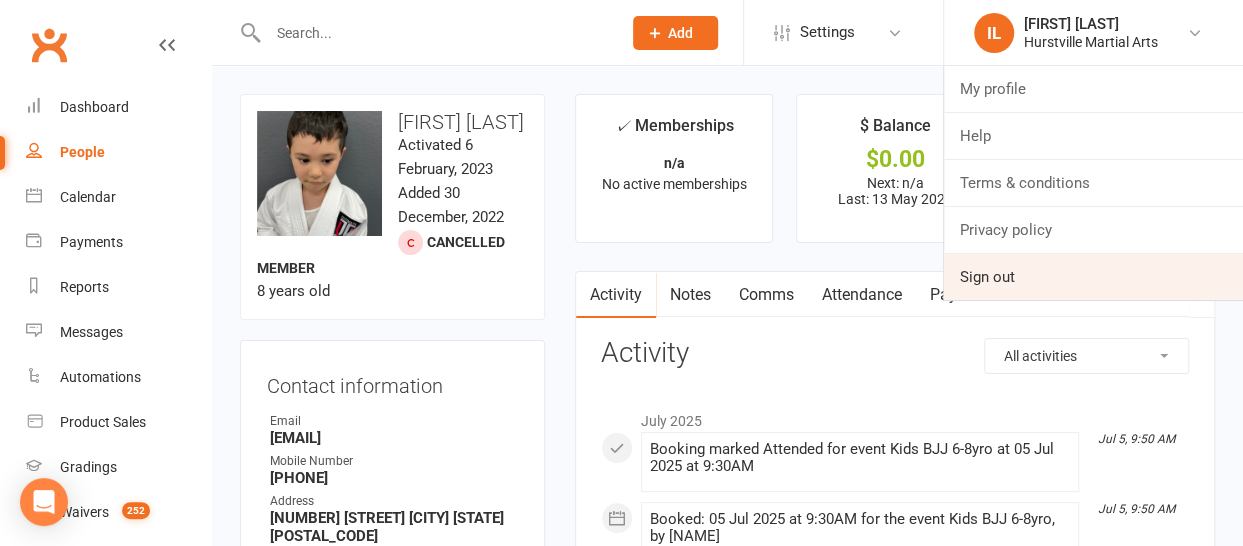click on "Sign out" at bounding box center [1093, 277] 